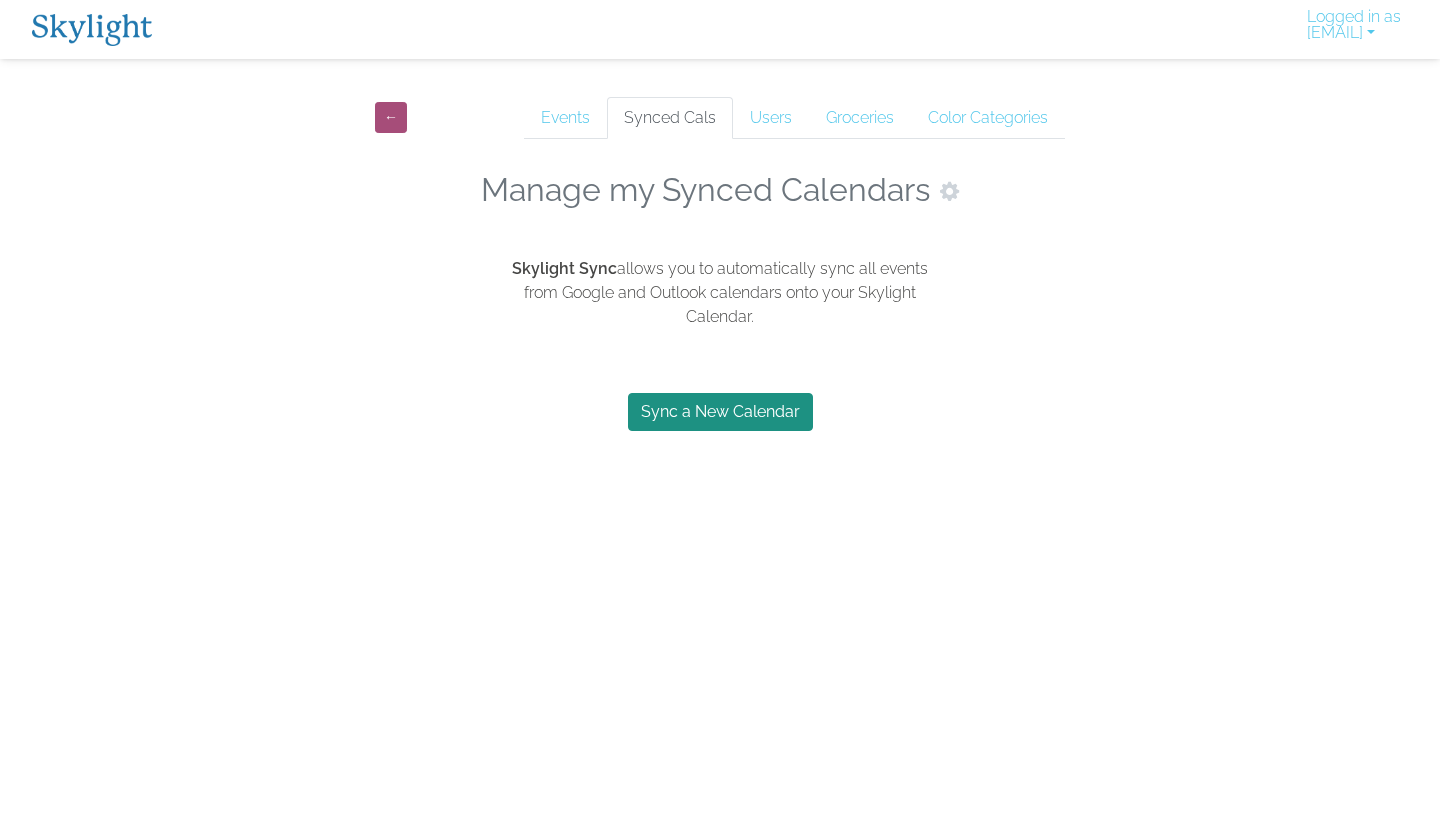 click on "Events" at bounding box center [565, 118] 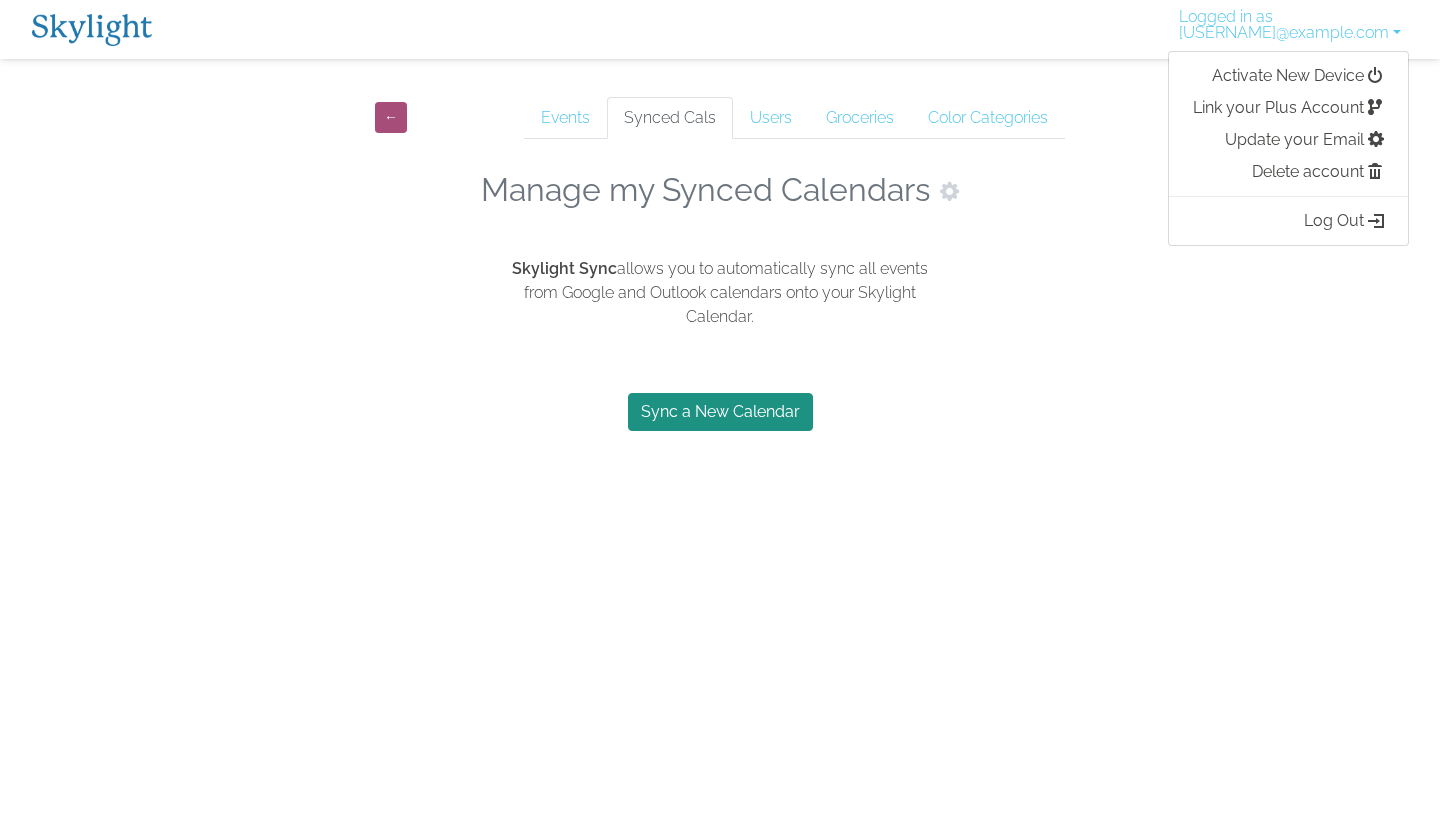 scroll, scrollTop: 0, scrollLeft: 0, axis: both 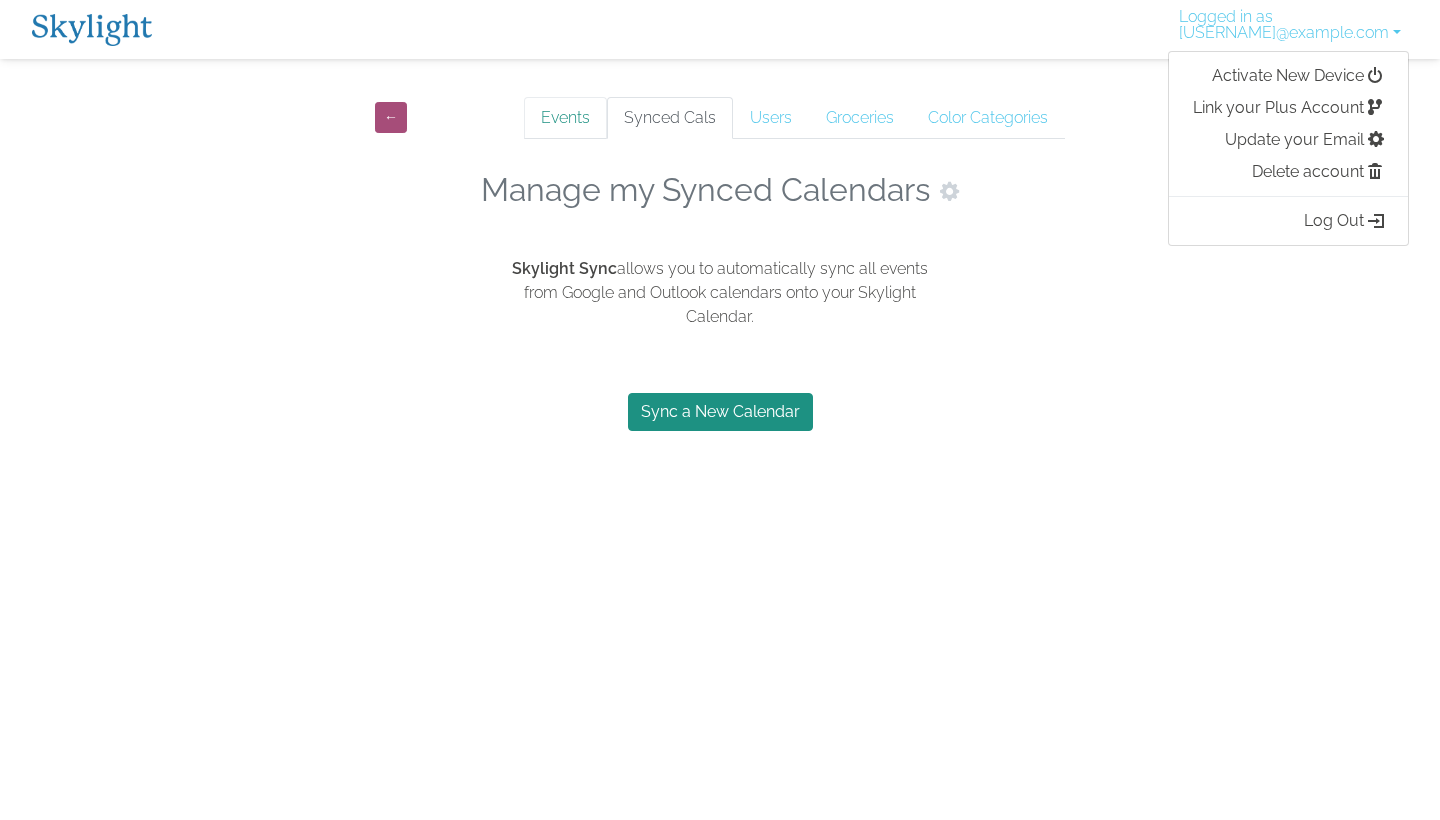 click on "Events" at bounding box center (565, 118) 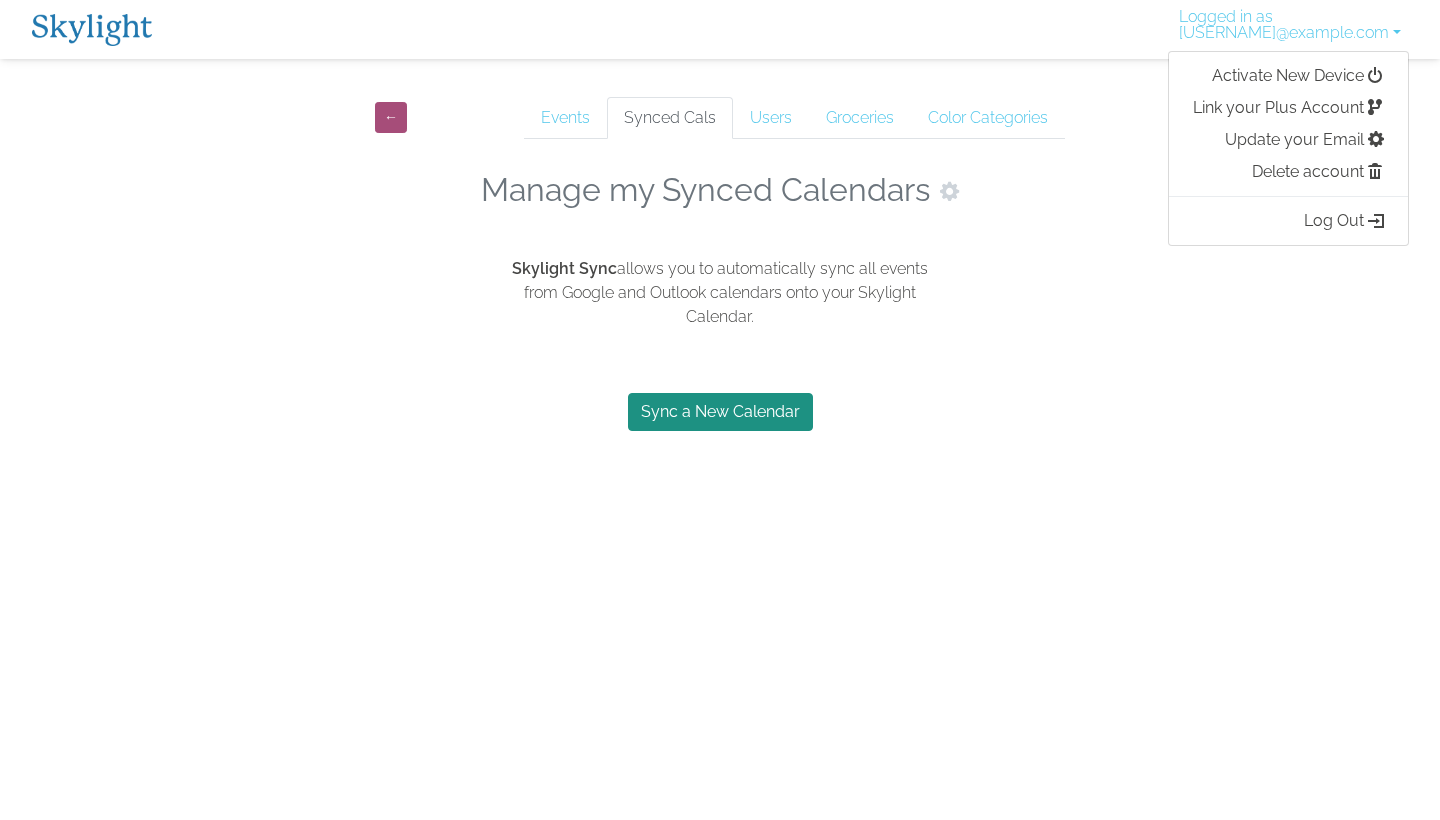 scroll, scrollTop: 0, scrollLeft: 0, axis: both 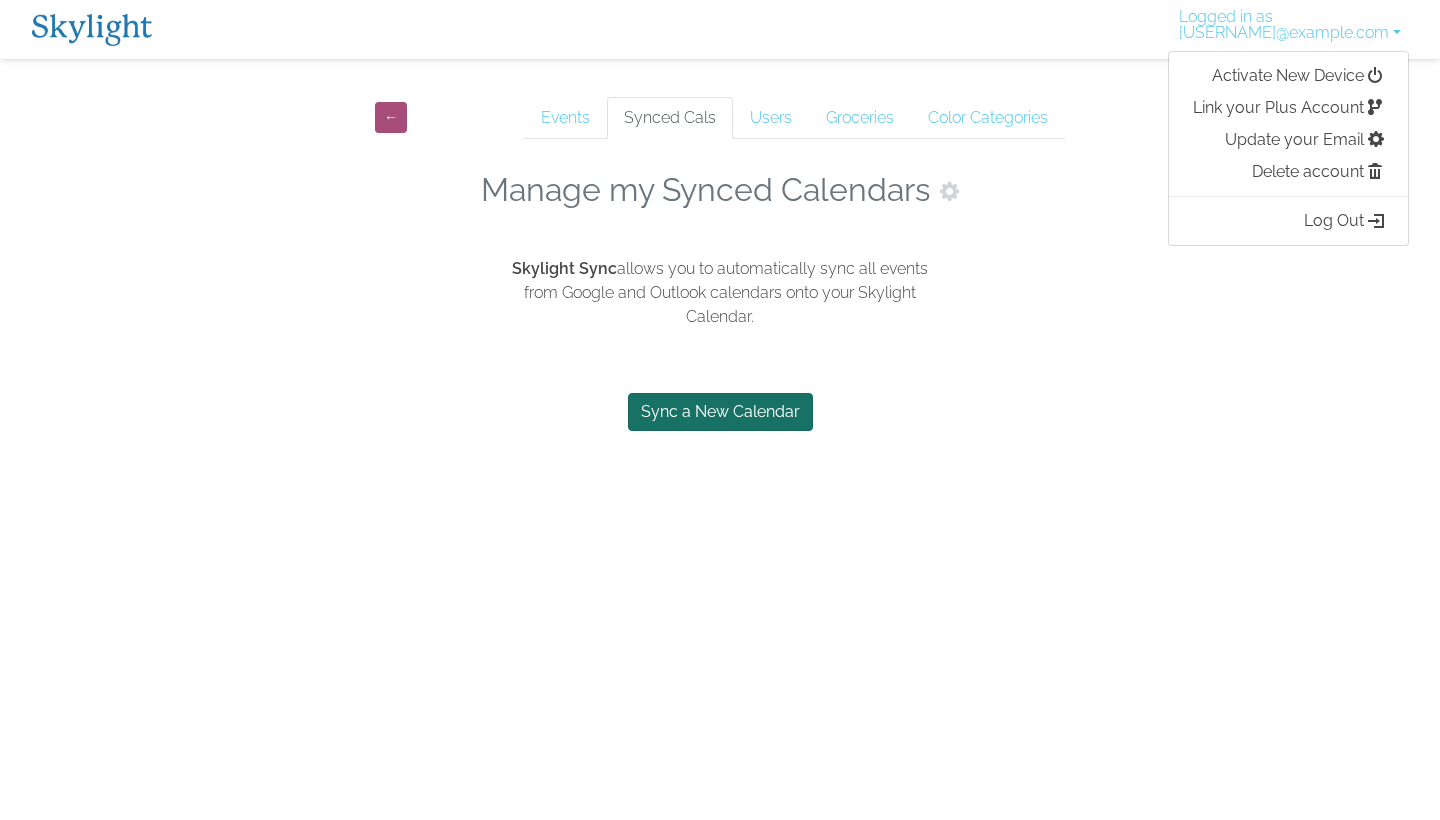 click on "Sync a New Calendar" at bounding box center (720, 412) 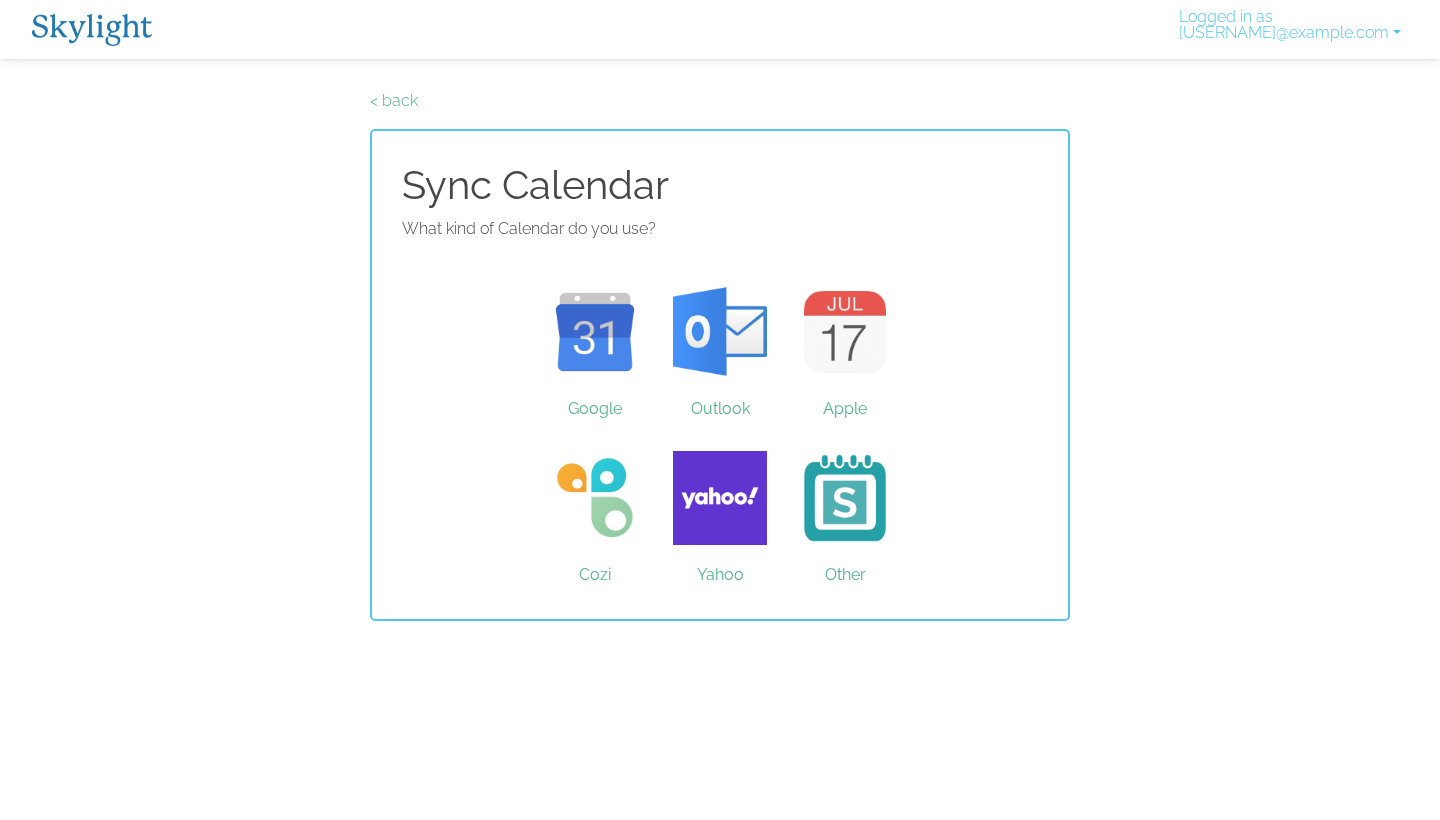 scroll, scrollTop: 0, scrollLeft: 0, axis: both 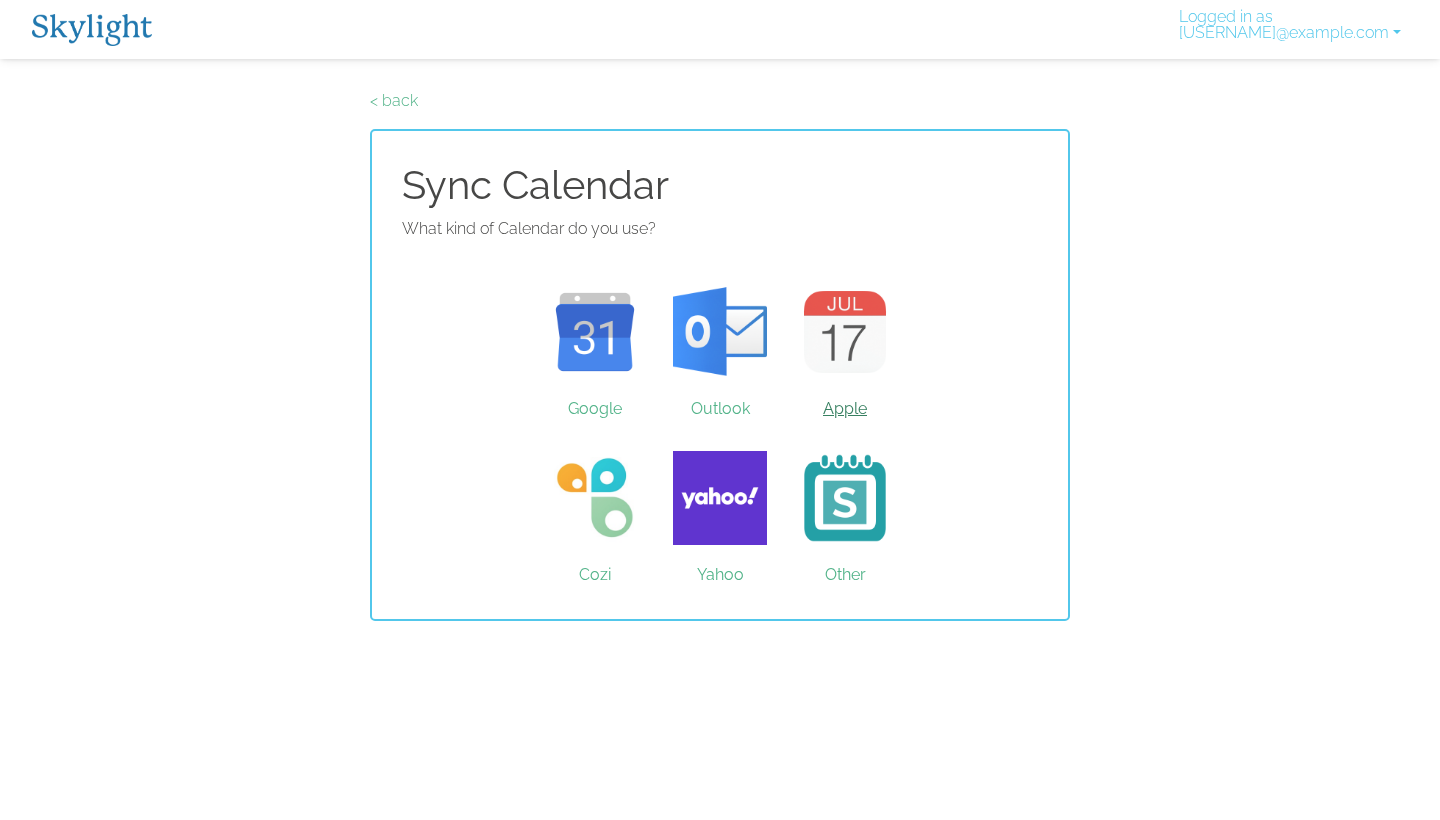 click on "Apple" at bounding box center [845, 332] 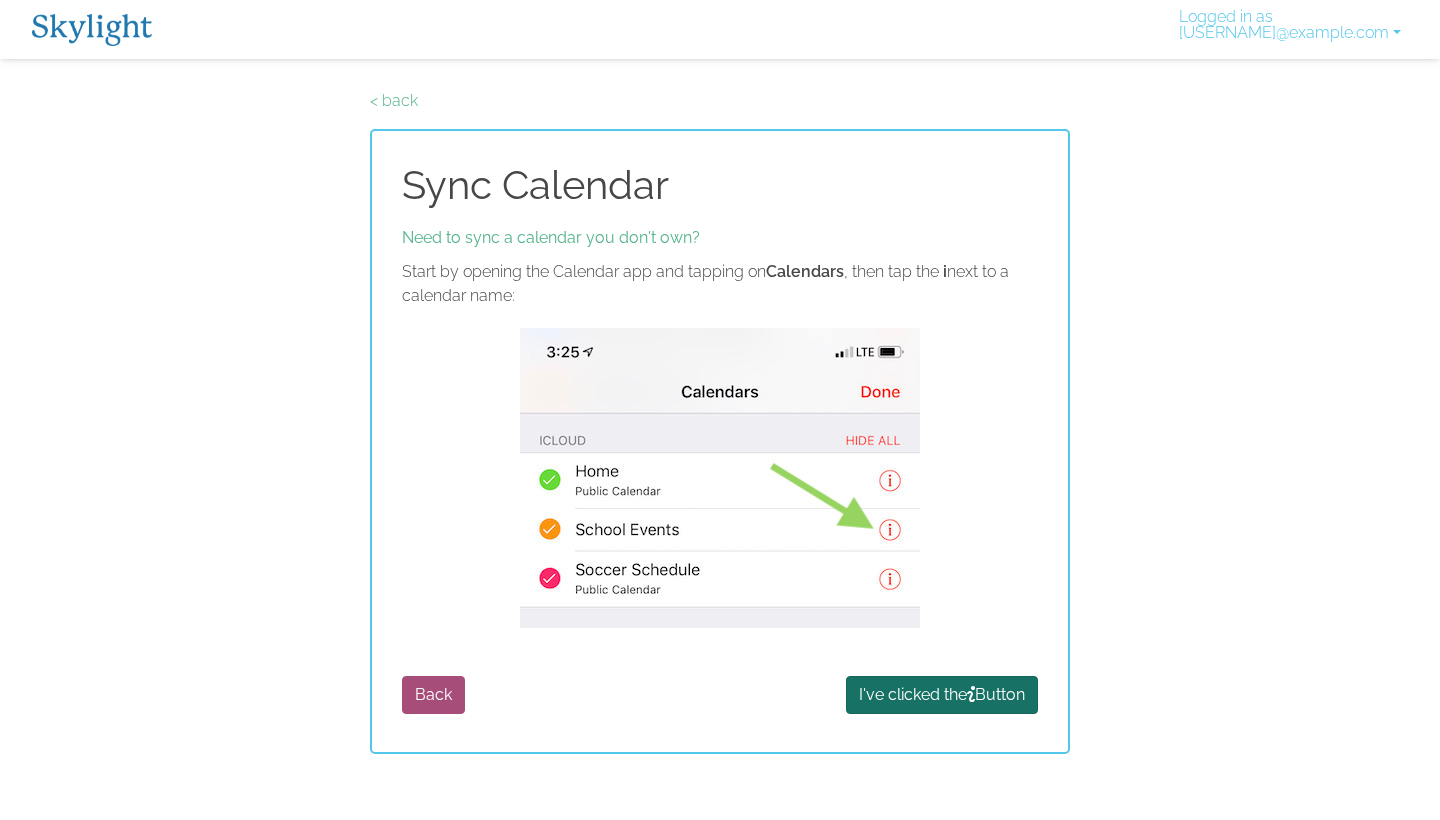 click on "I've clicked the   Button" at bounding box center (942, 695) 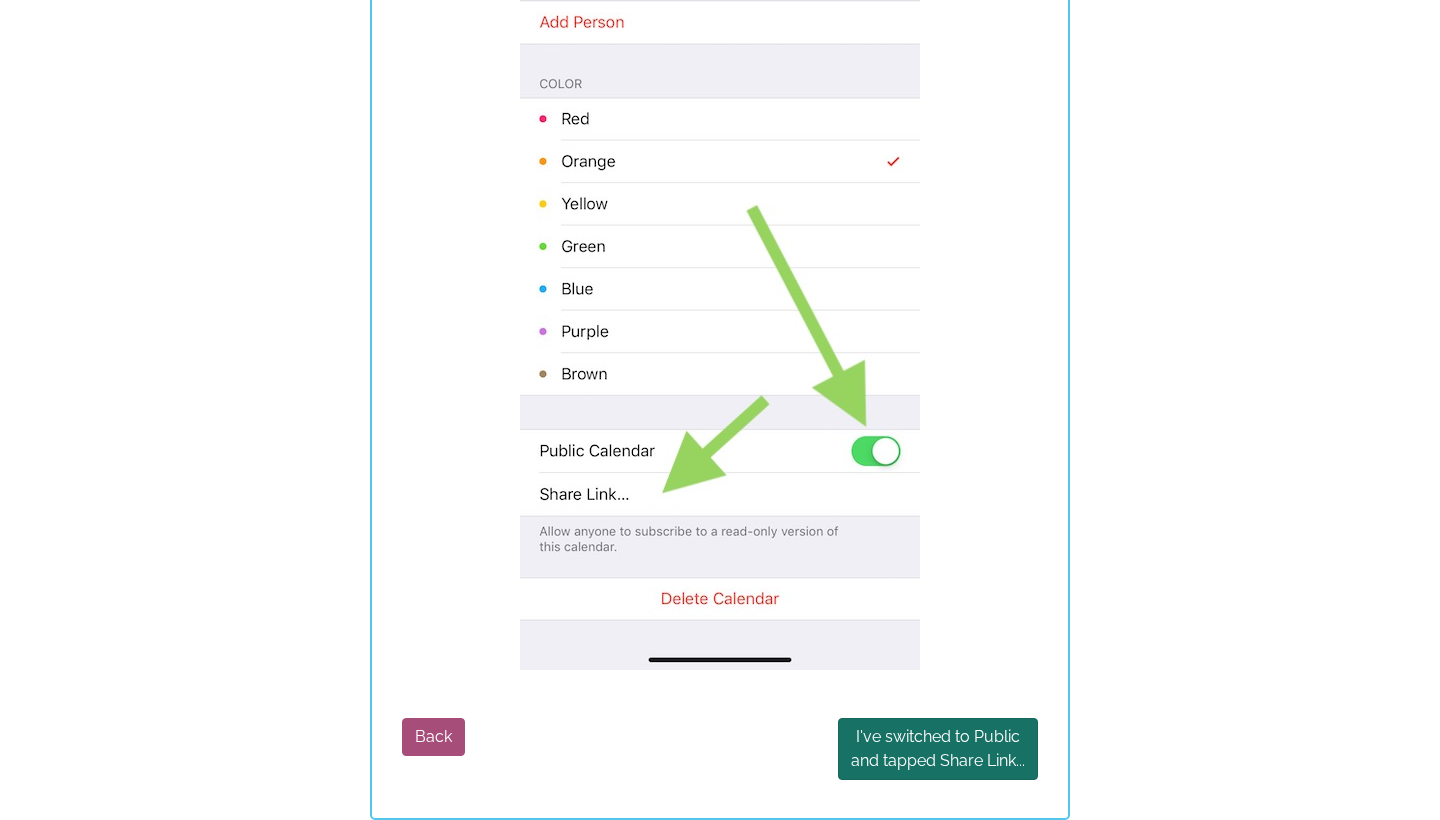 scroll, scrollTop: 457, scrollLeft: 0, axis: vertical 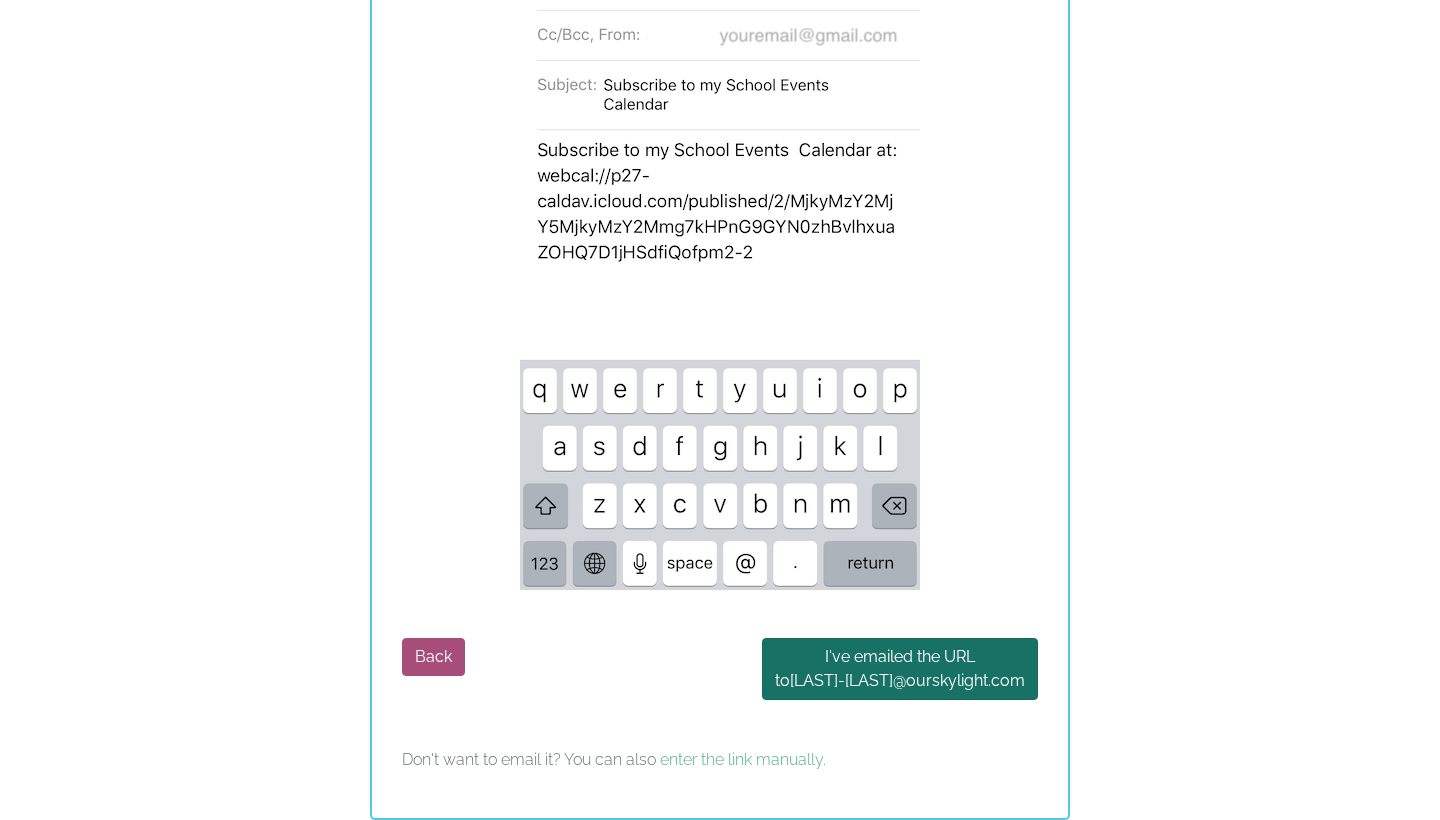 click on "I've emailed the URL to  madison-wescott @ourskylight.com" at bounding box center [900, 669] 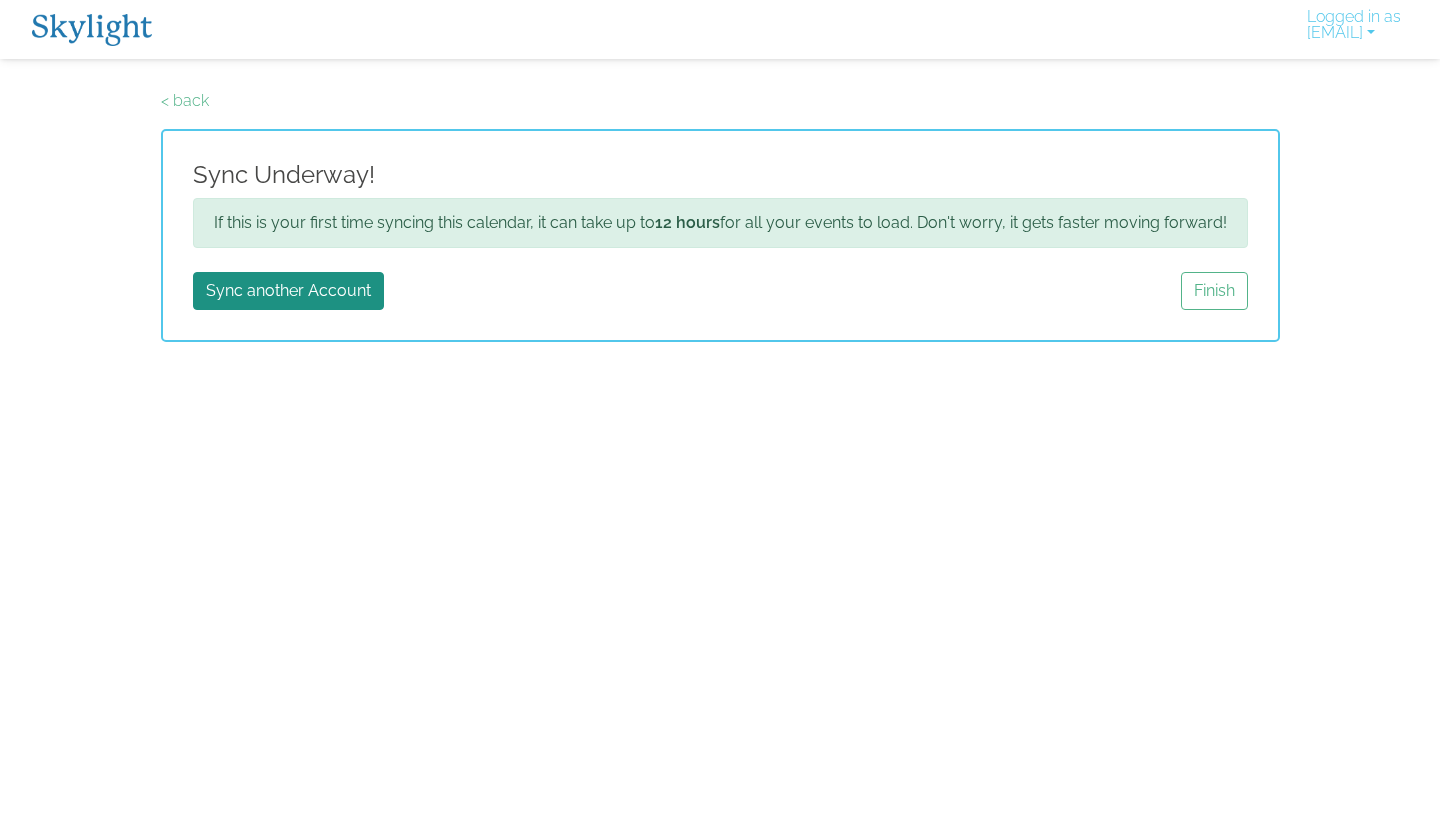 scroll, scrollTop: 0, scrollLeft: 0, axis: both 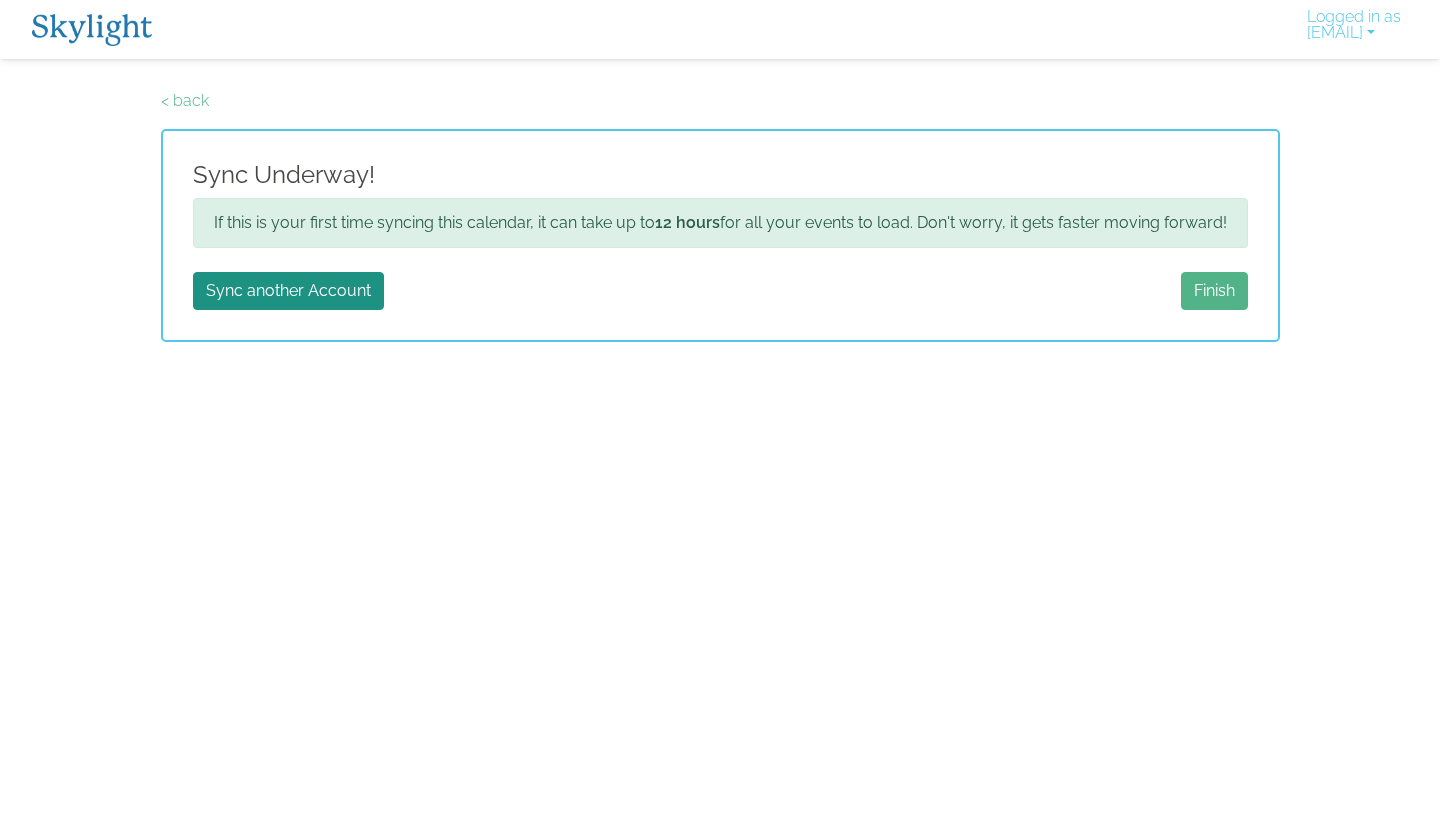 click on "Finish" at bounding box center (1214, 291) 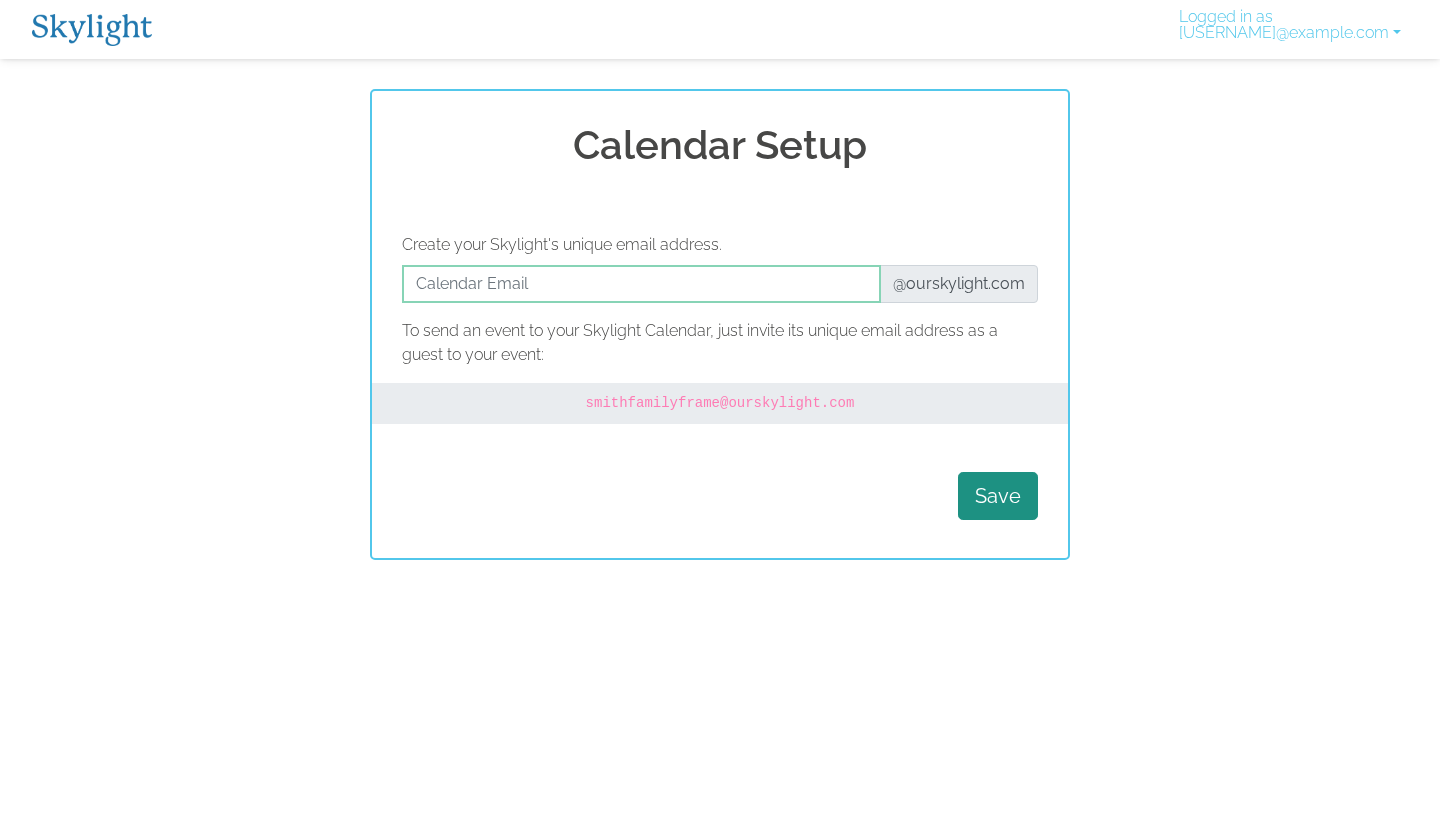 scroll, scrollTop: 0, scrollLeft: 0, axis: both 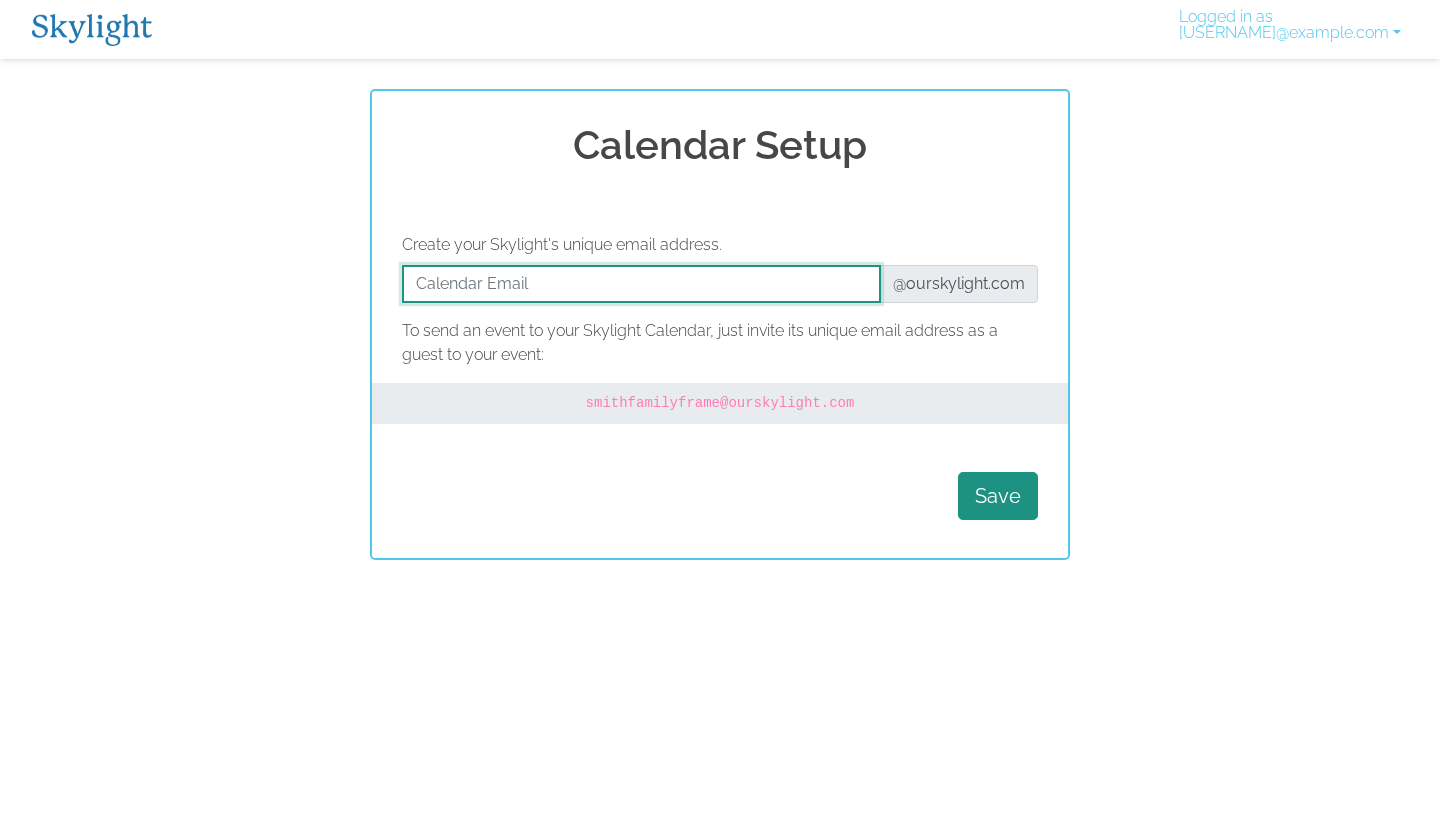 click at bounding box center (641, 284) 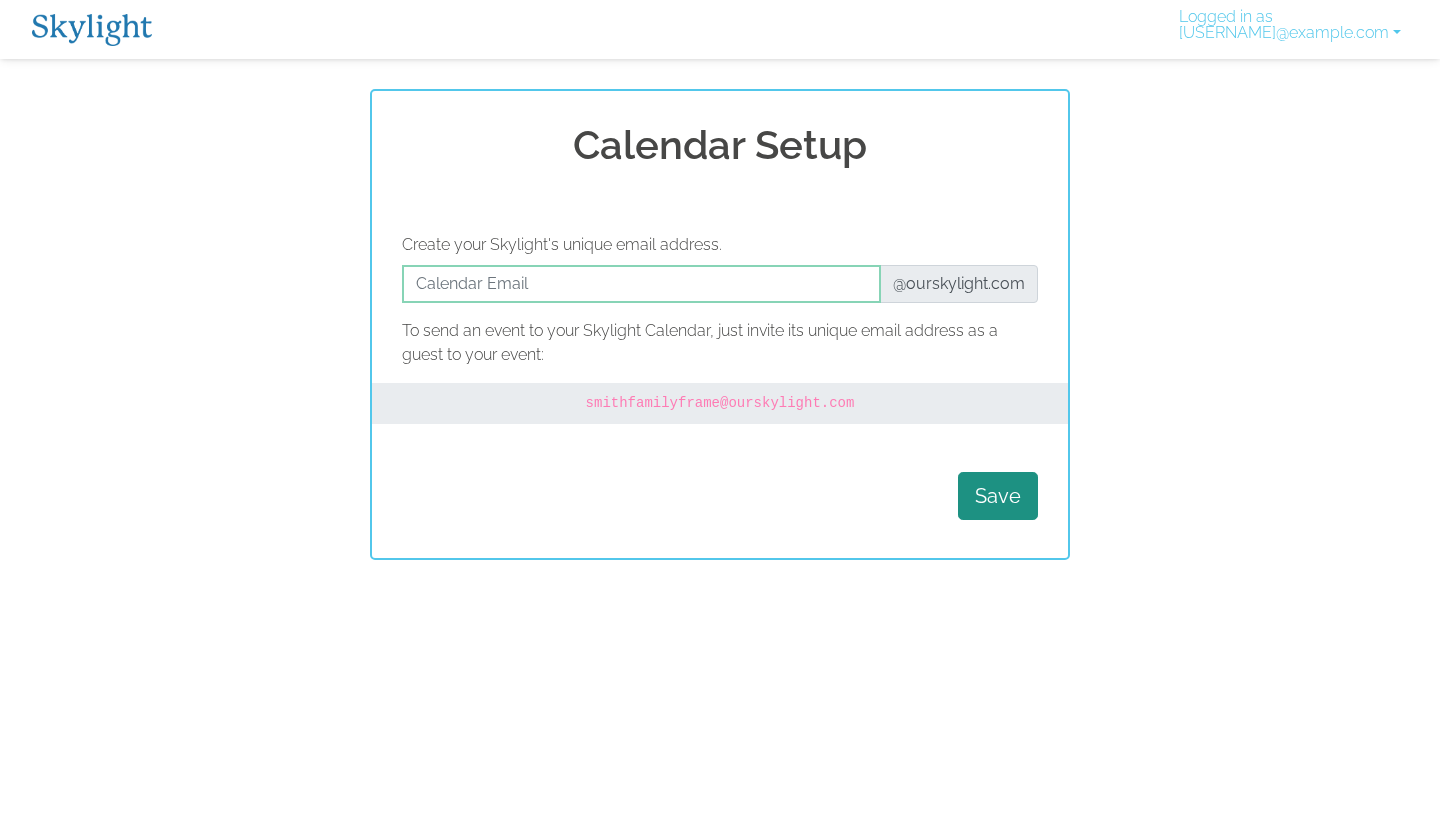 click on "Logged in as [USERNAME] Activate New Device     Link your Plus Account     Update your Email     Delete account     Log Out" at bounding box center (720, 29) 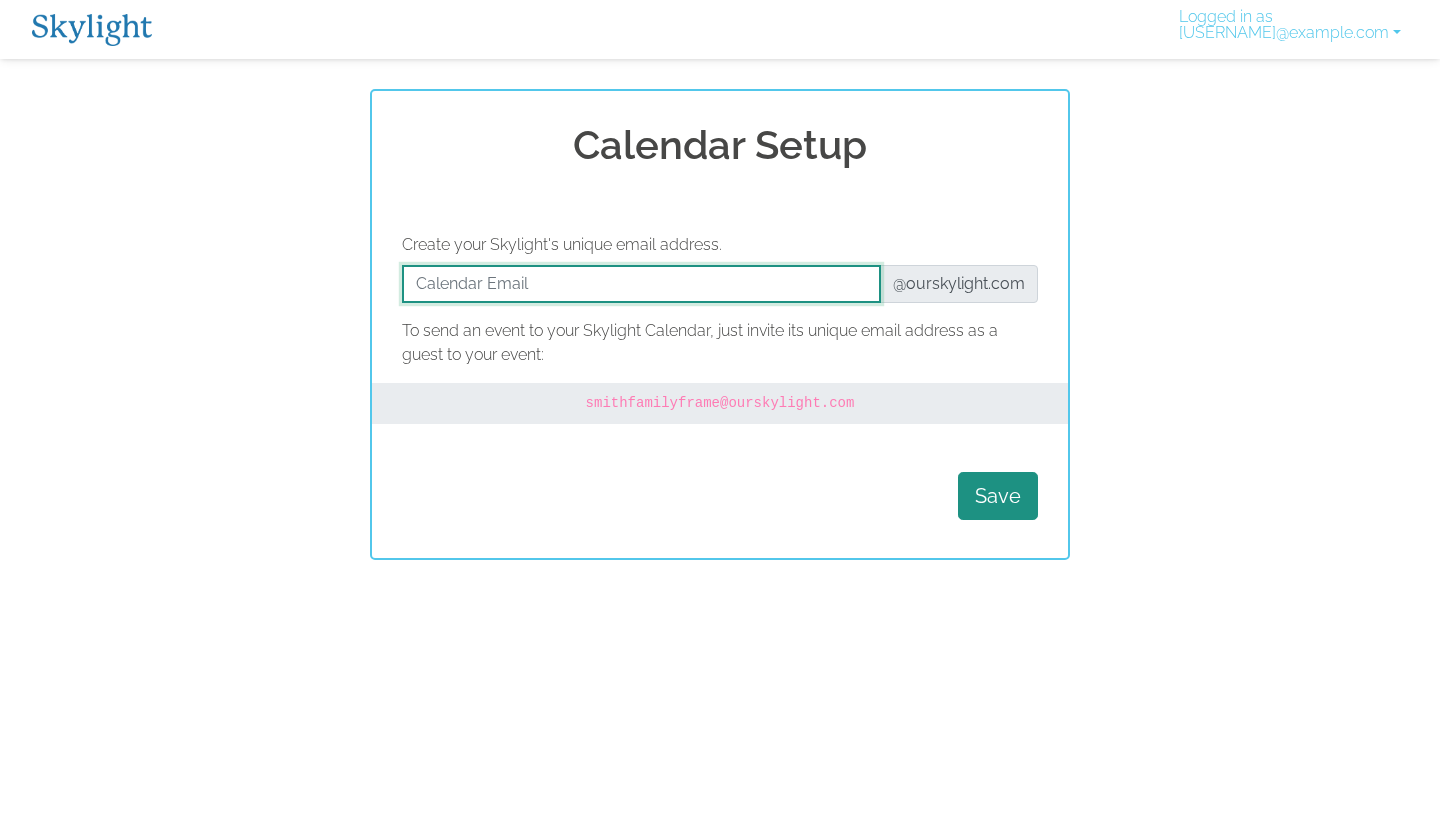 click at bounding box center (641, 284) 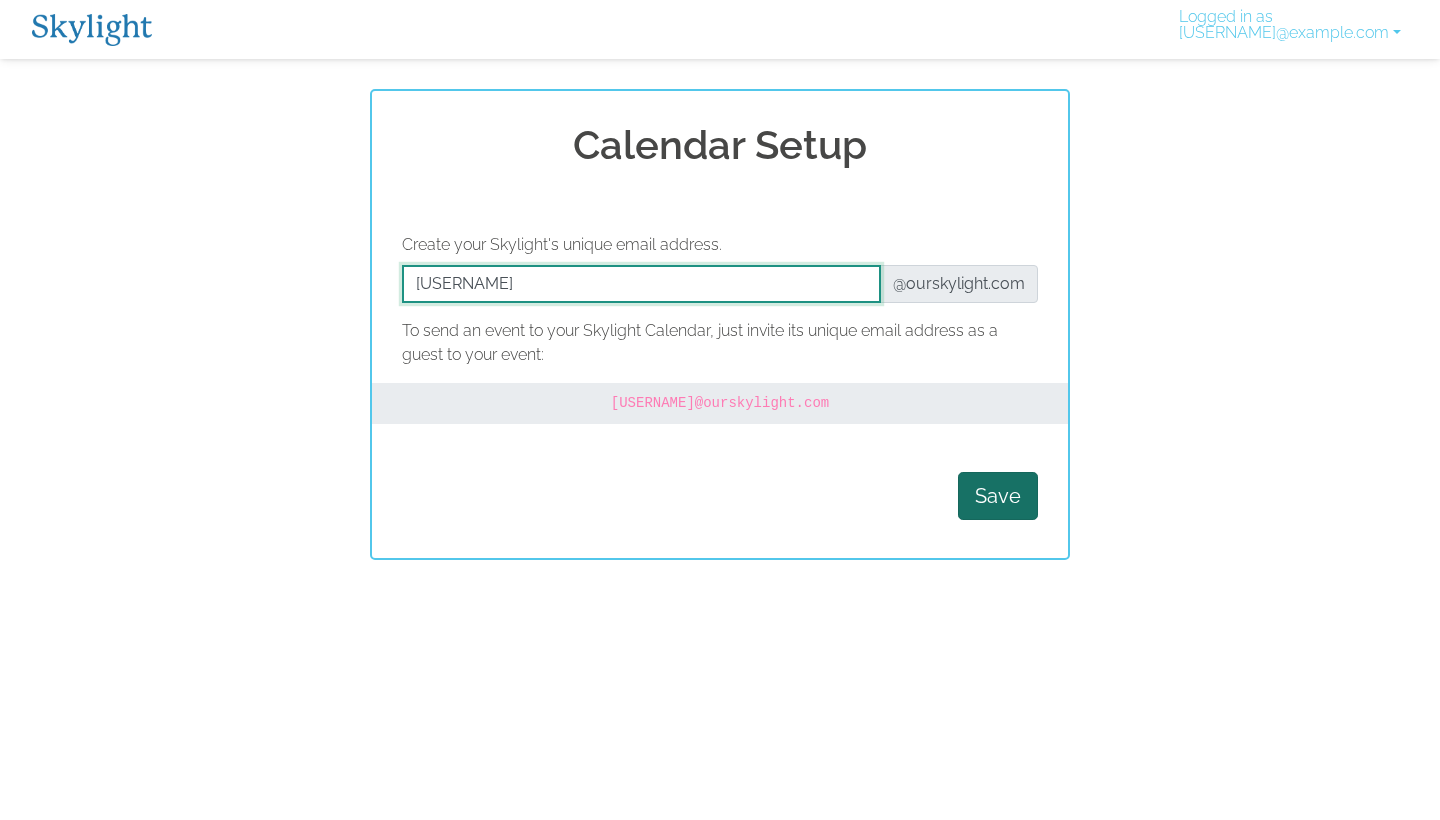 type on "[USERNAME]" 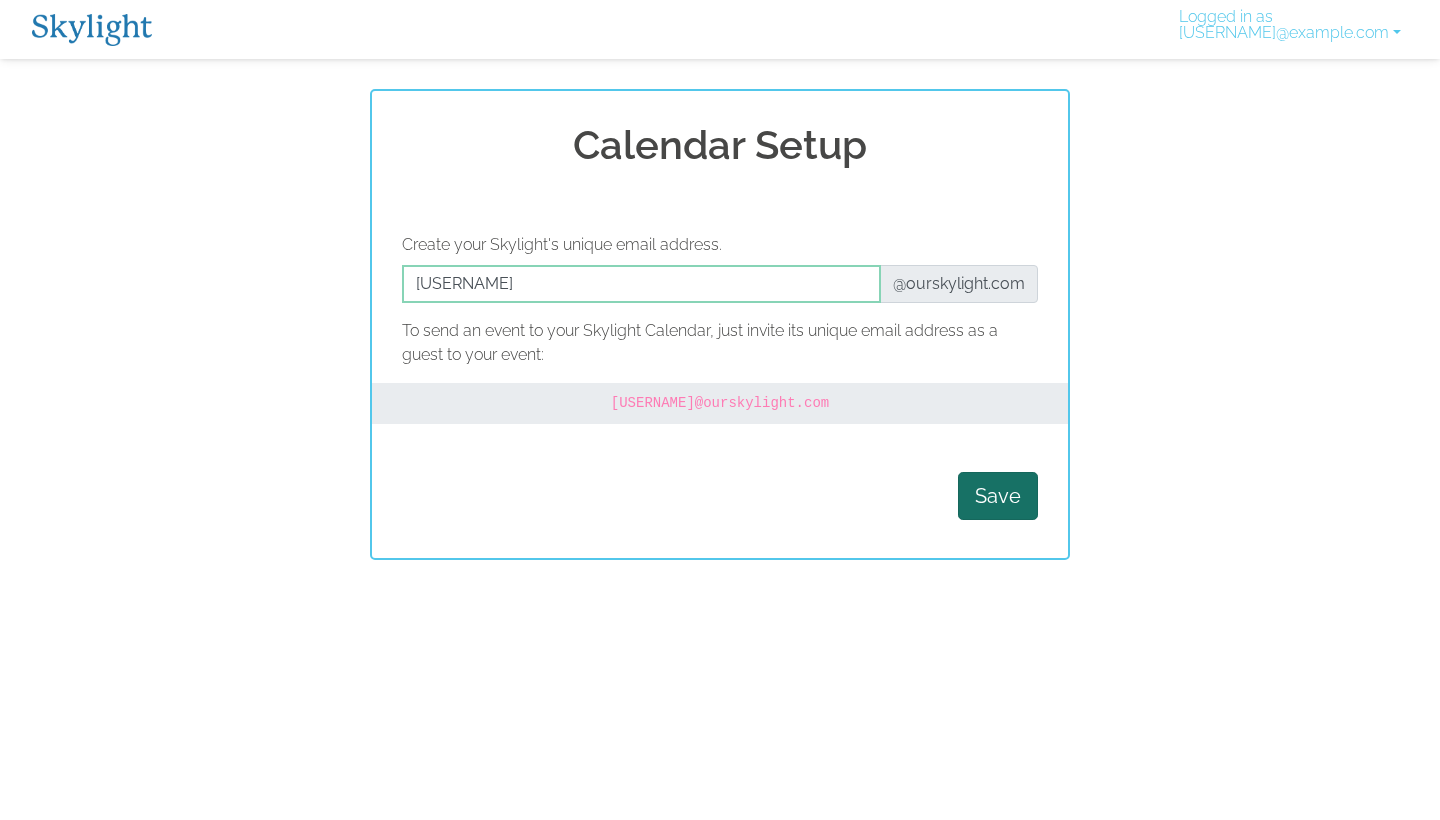 click on "Save" at bounding box center (998, 496) 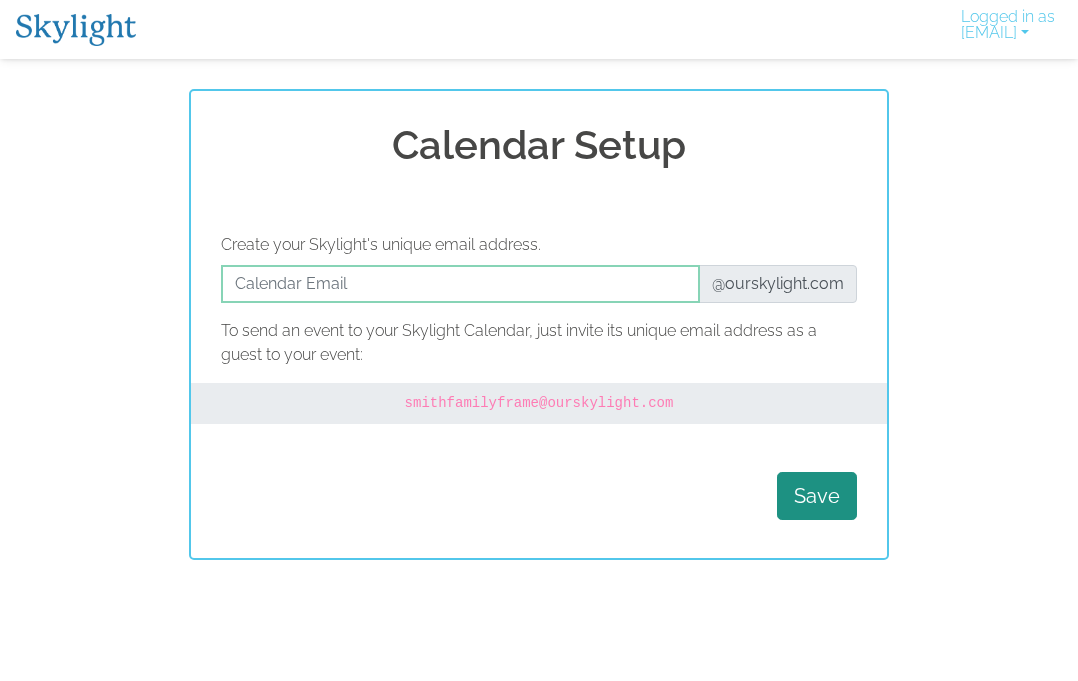 scroll, scrollTop: 0, scrollLeft: 0, axis: both 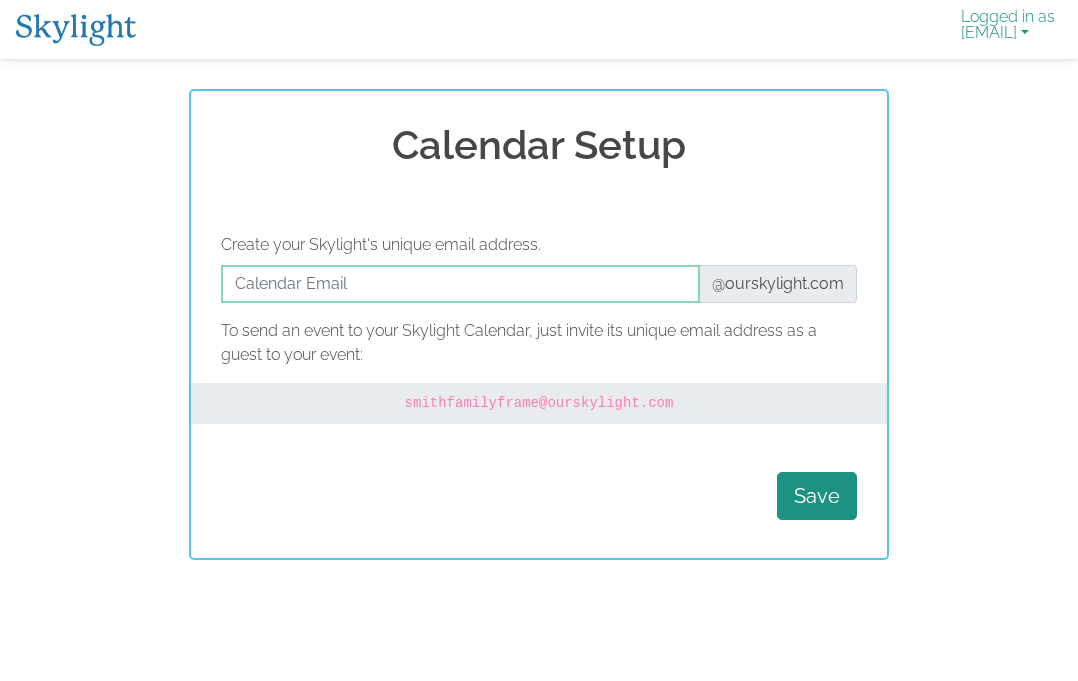 click on "Logged in as mrwescott14@gmail.com" at bounding box center (1008, 29) 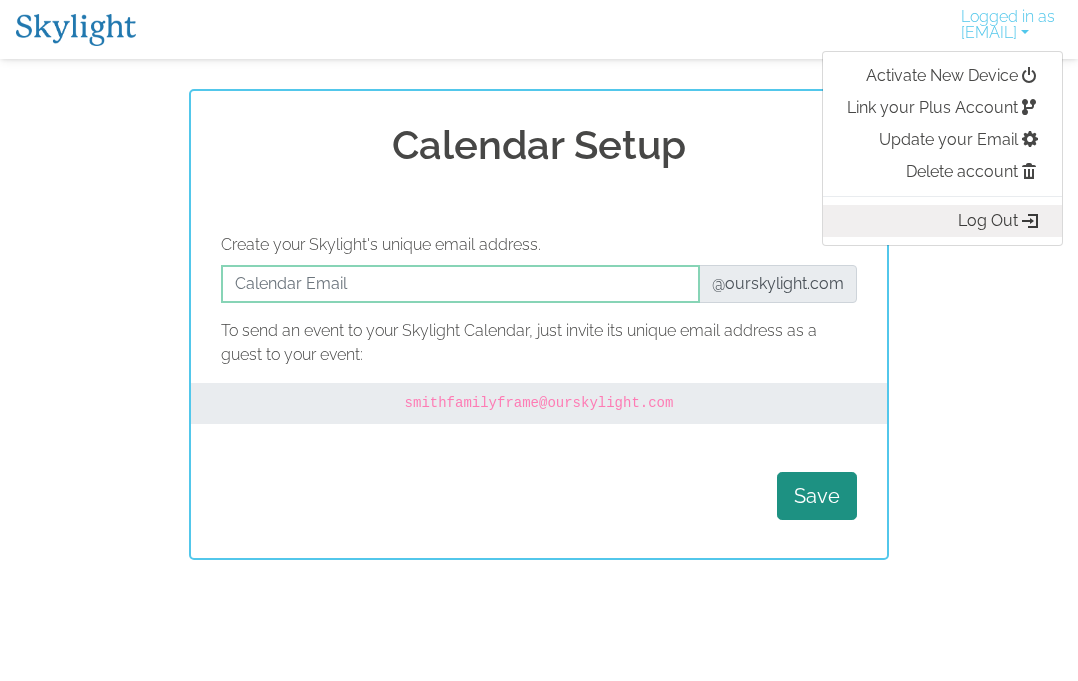 click on "Log Out" at bounding box center [942, 221] 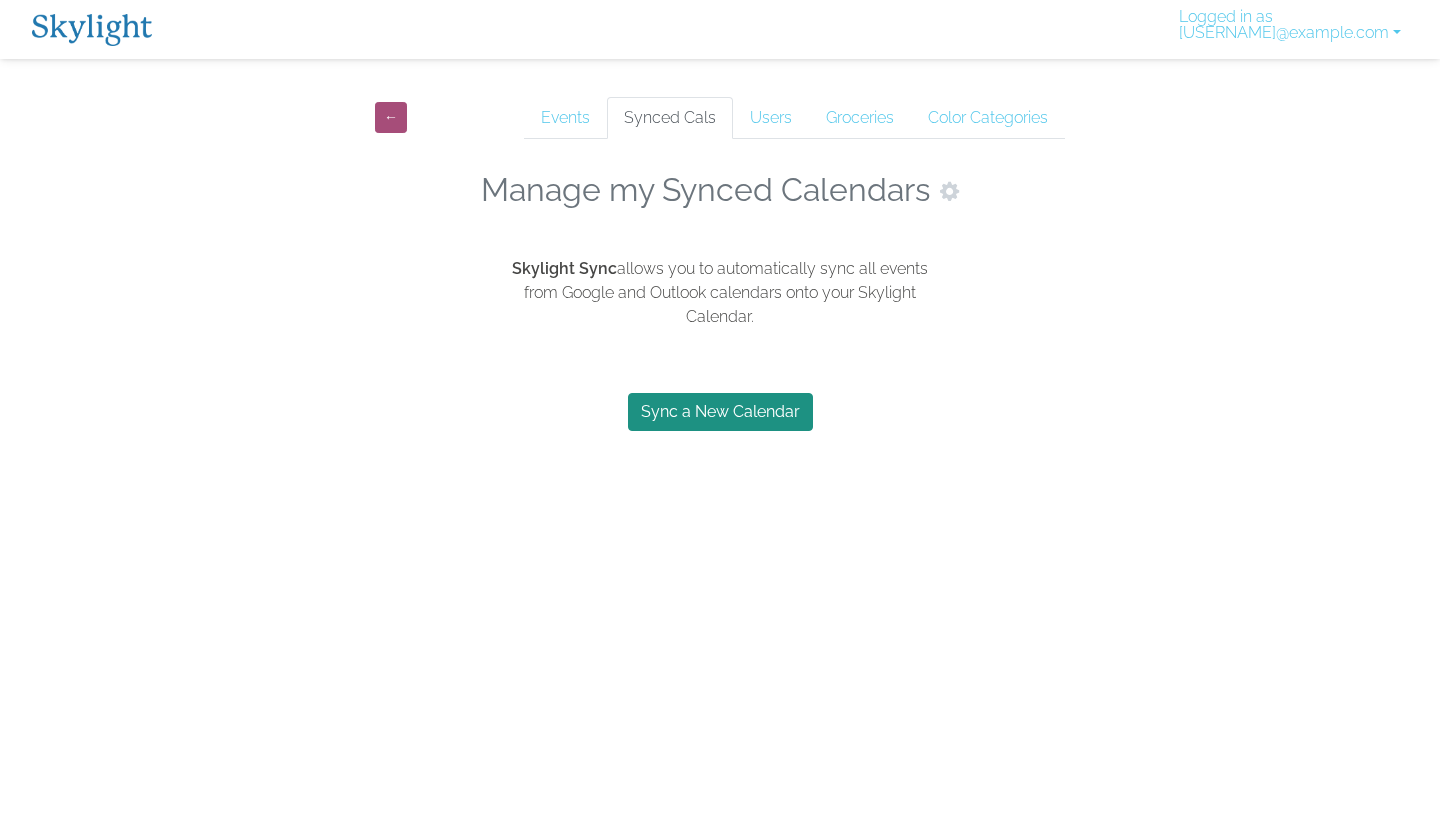 scroll, scrollTop: 0, scrollLeft: 0, axis: both 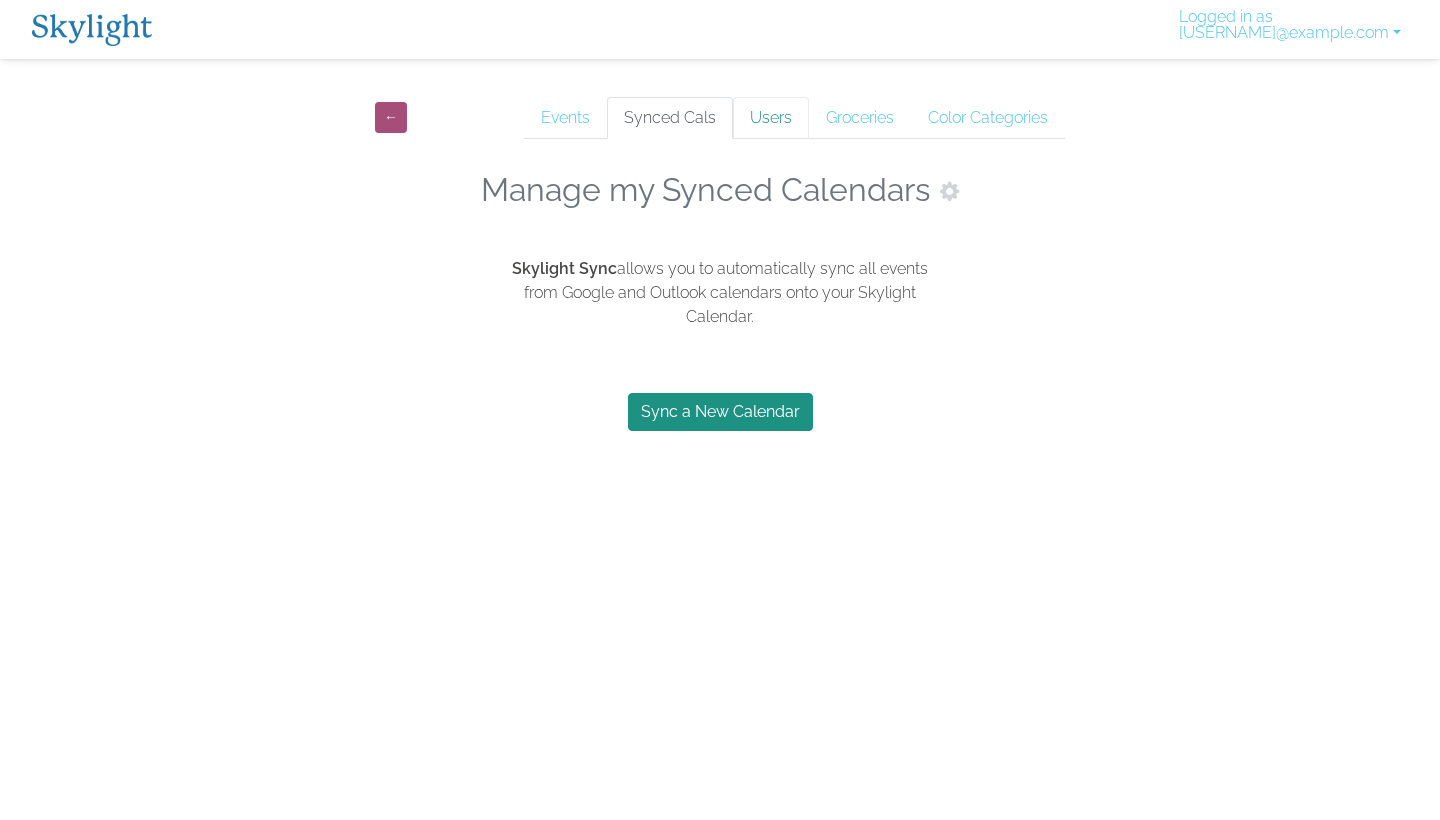 click on "Users" at bounding box center [771, 118] 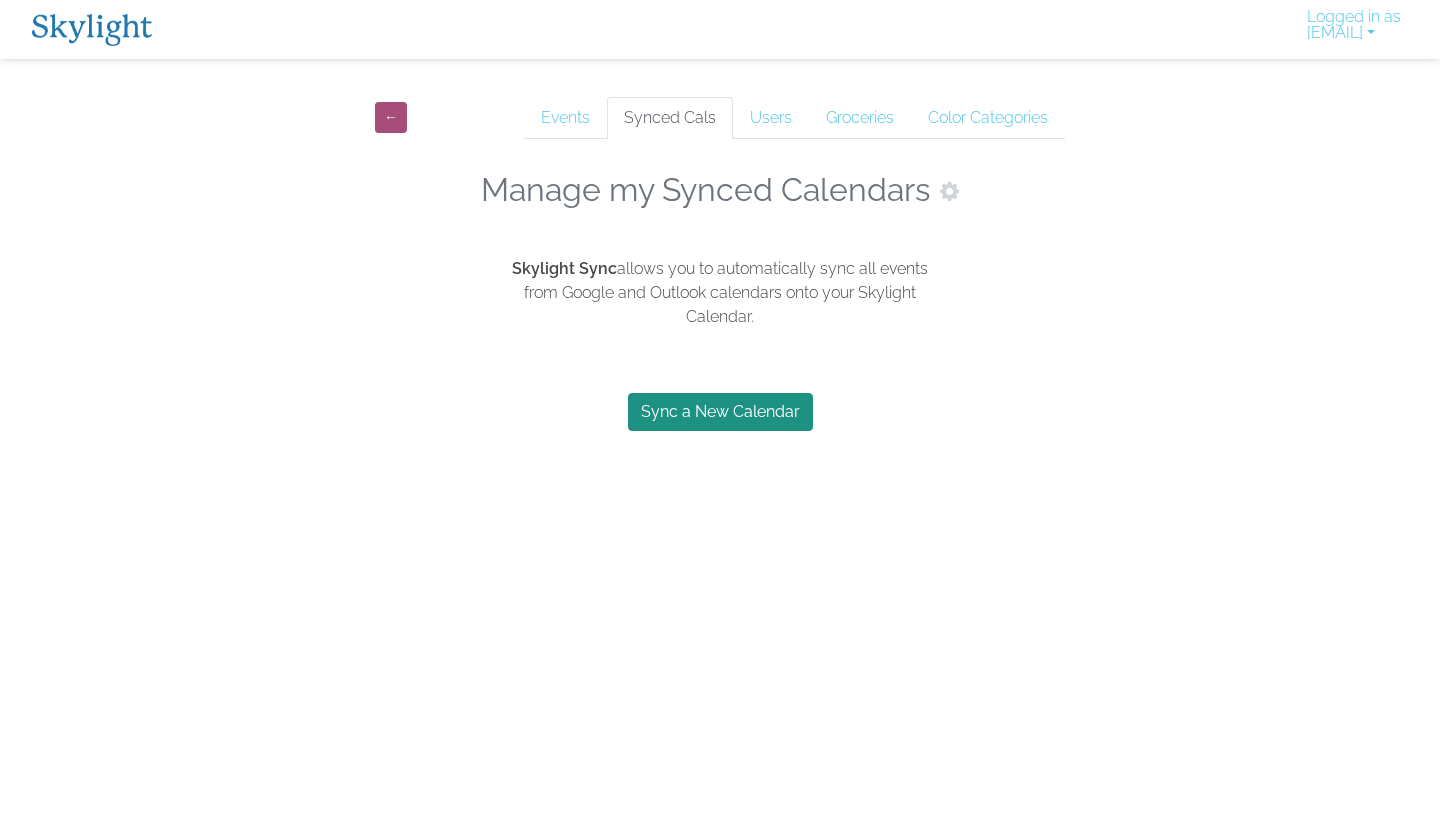 scroll, scrollTop: 0, scrollLeft: 0, axis: both 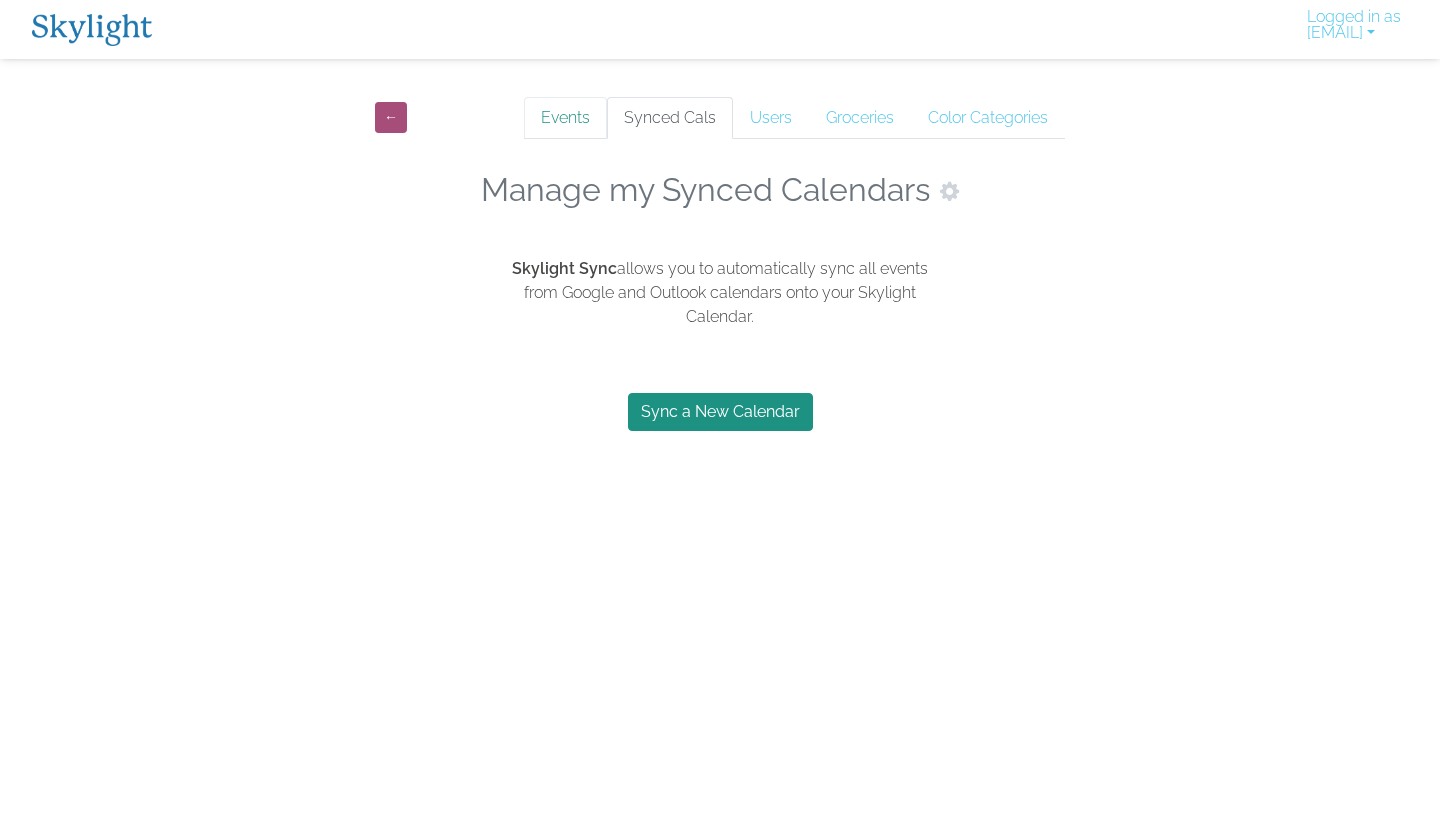 click on "Events" at bounding box center [565, 118] 